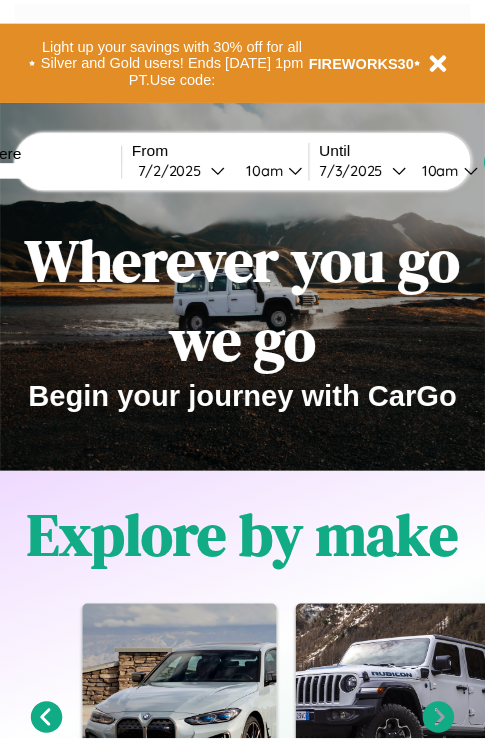 scroll, scrollTop: 0, scrollLeft: 0, axis: both 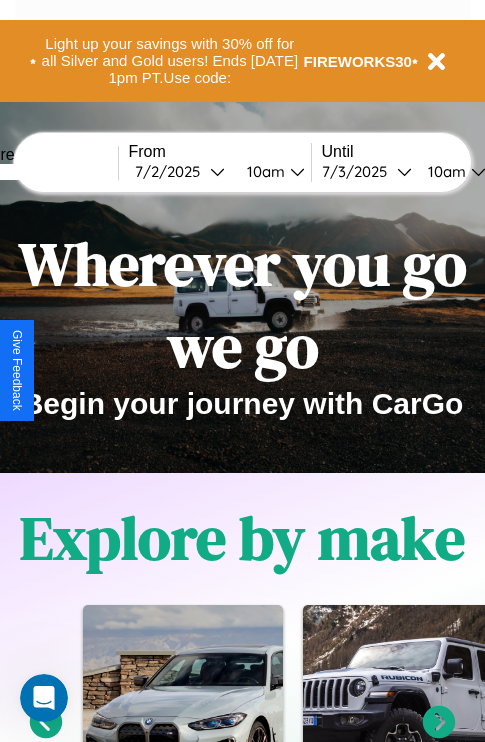 click at bounding box center [43, 172] 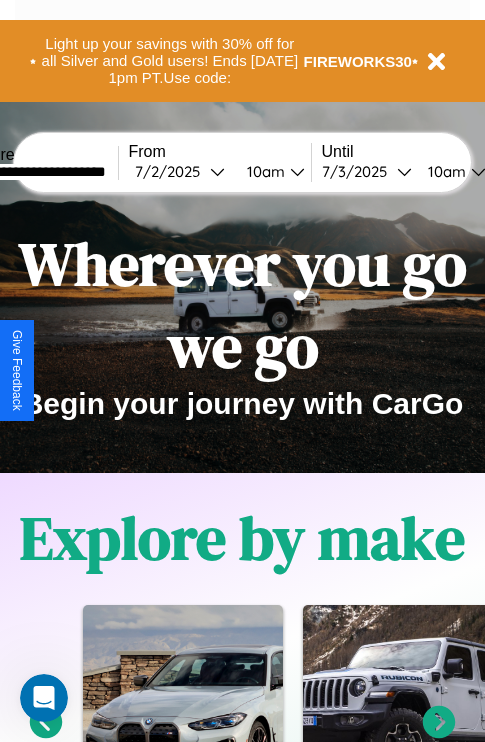 type on "**********" 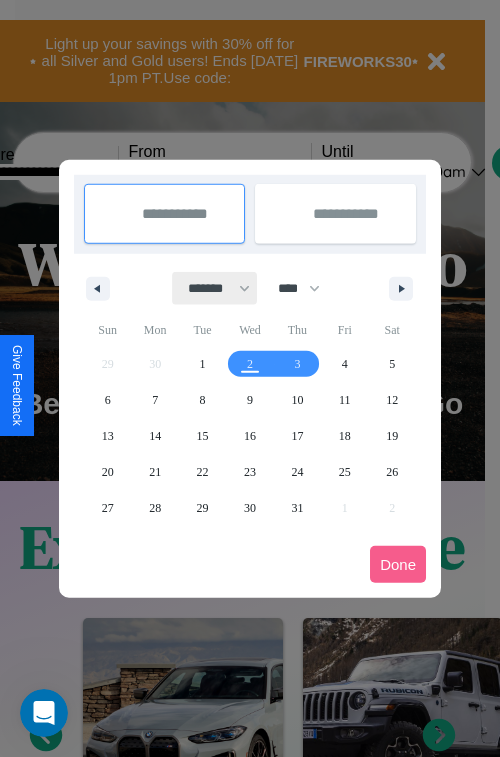 click on "******* ******** ***** ***** *** **** **** ****** ********* ******* ******** ********" at bounding box center (215, 288) 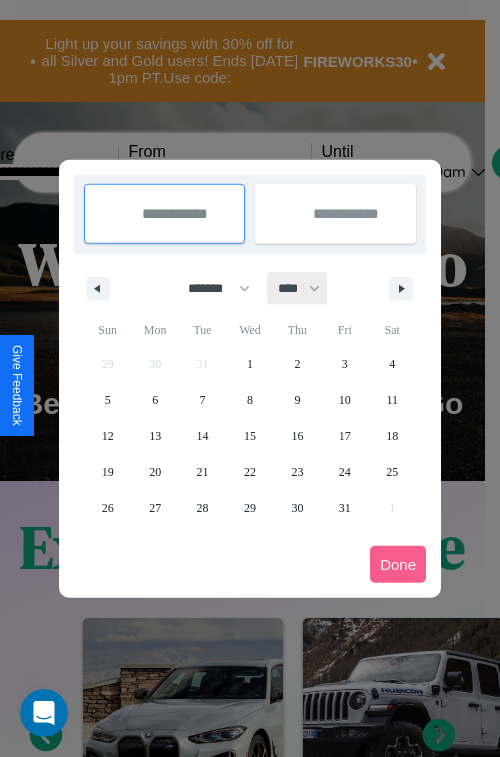 click on "**** **** **** **** **** **** **** **** **** **** **** **** **** **** **** **** **** **** **** **** **** **** **** **** **** **** **** **** **** **** **** **** **** **** **** **** **** **** **** **** **** **** **** **** **** **** **** **** **** **** **** **** **** **** **** **** **** **** **** **** **** **** **** **** **** **** **** **** **** **** **** **** **** **** **** **** **** **** **** **** **** **** **** **** **** **** **** **** **** **** **** **** **** **** **** **** **** **** **** **** **** **** **** **** **** **** **** **** **** **** **** **** **** **** **** **** **** **** **** **** ****" at bounding box center [298, 288] 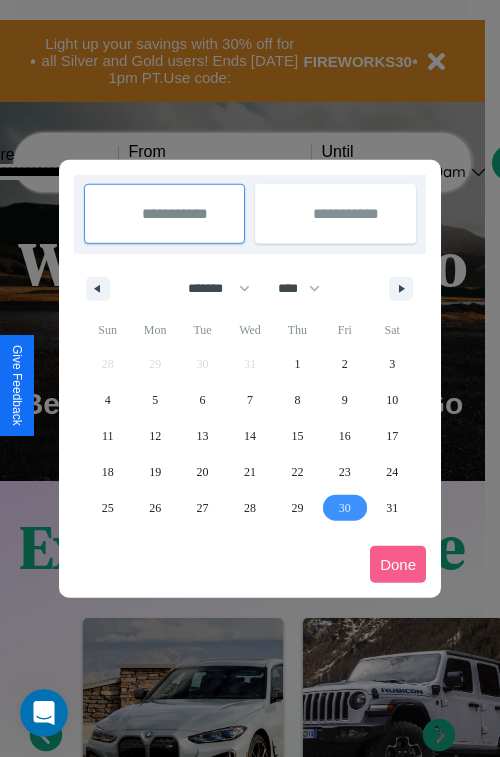 click on "30" at bounding box center [345, 508] 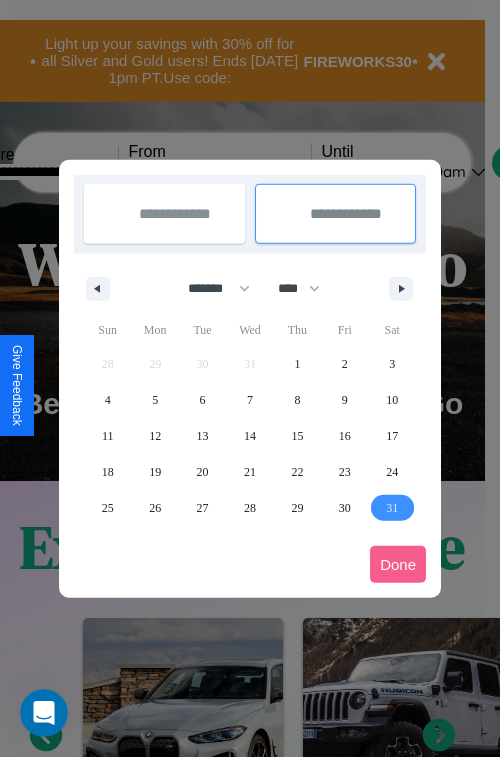 click on "31" at bounding box center [392, 508] 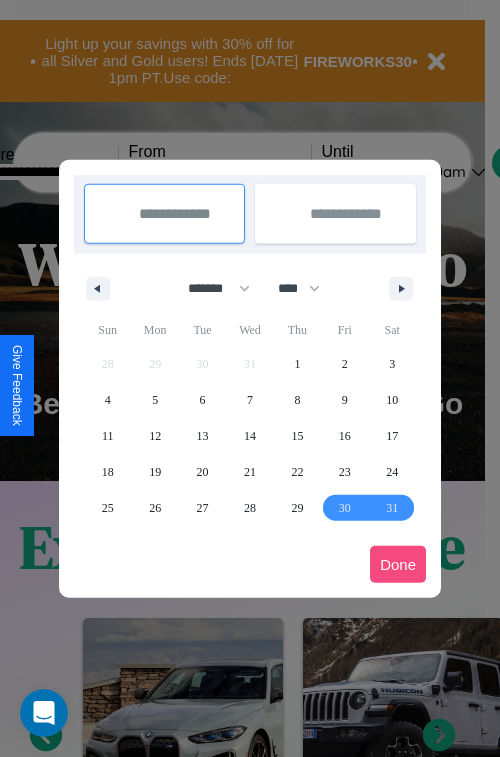 click on "Done" at bounding box center [398, 564] 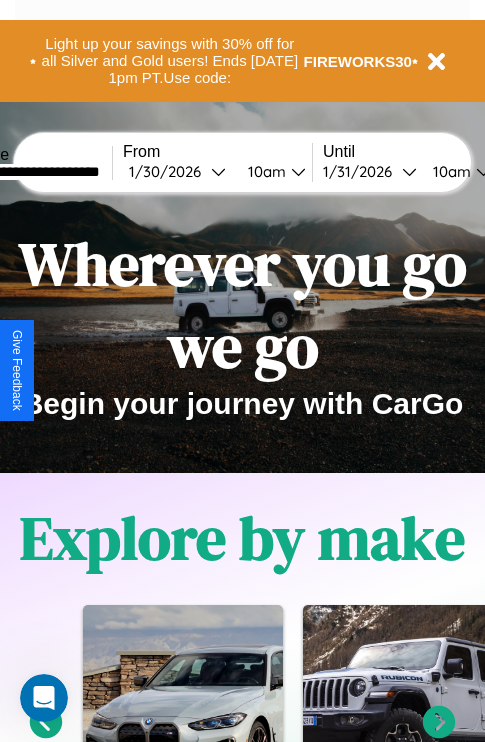 scroll, scrollTop: 0, scrollLeft: 73, axis: horizontal 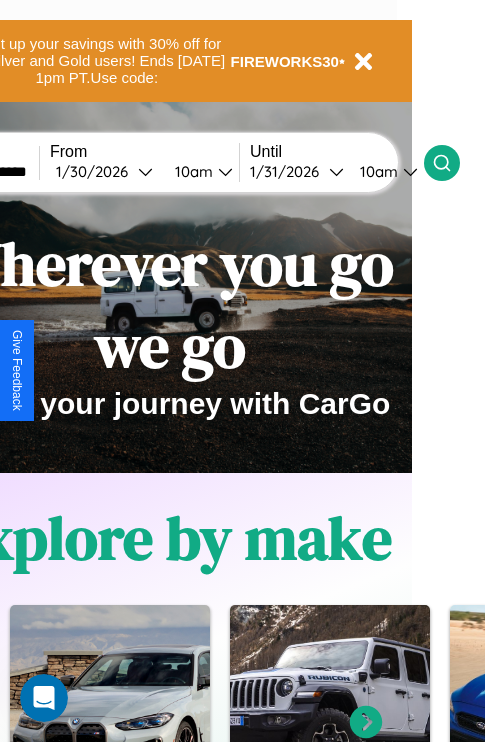 click 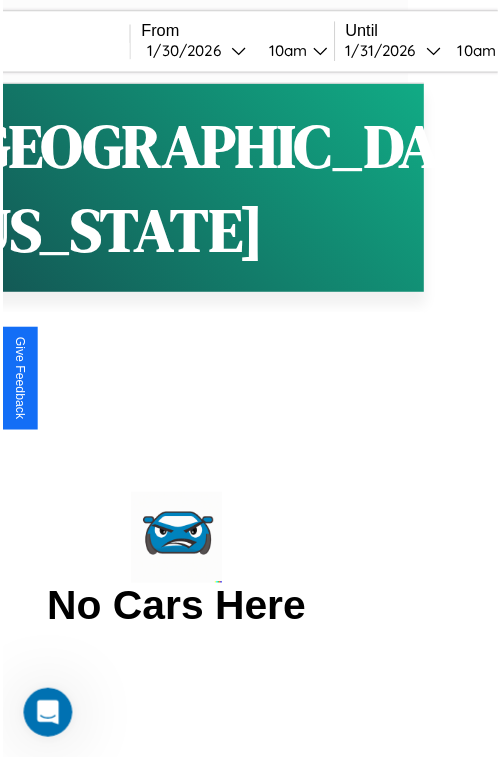scroll, scrollTop: 0, scrollLeft: 0, axis: both 